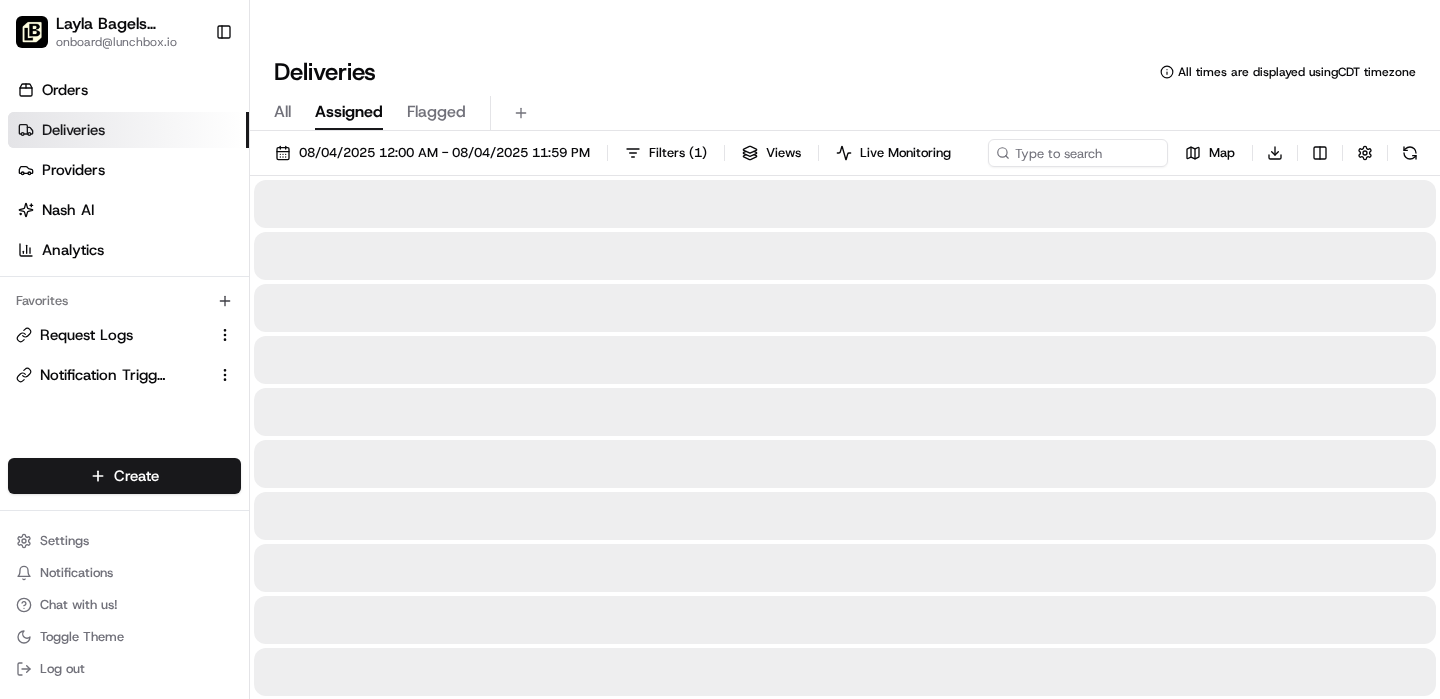 scroll, scrollTop: 0, scrollLeft: 0, axis: both 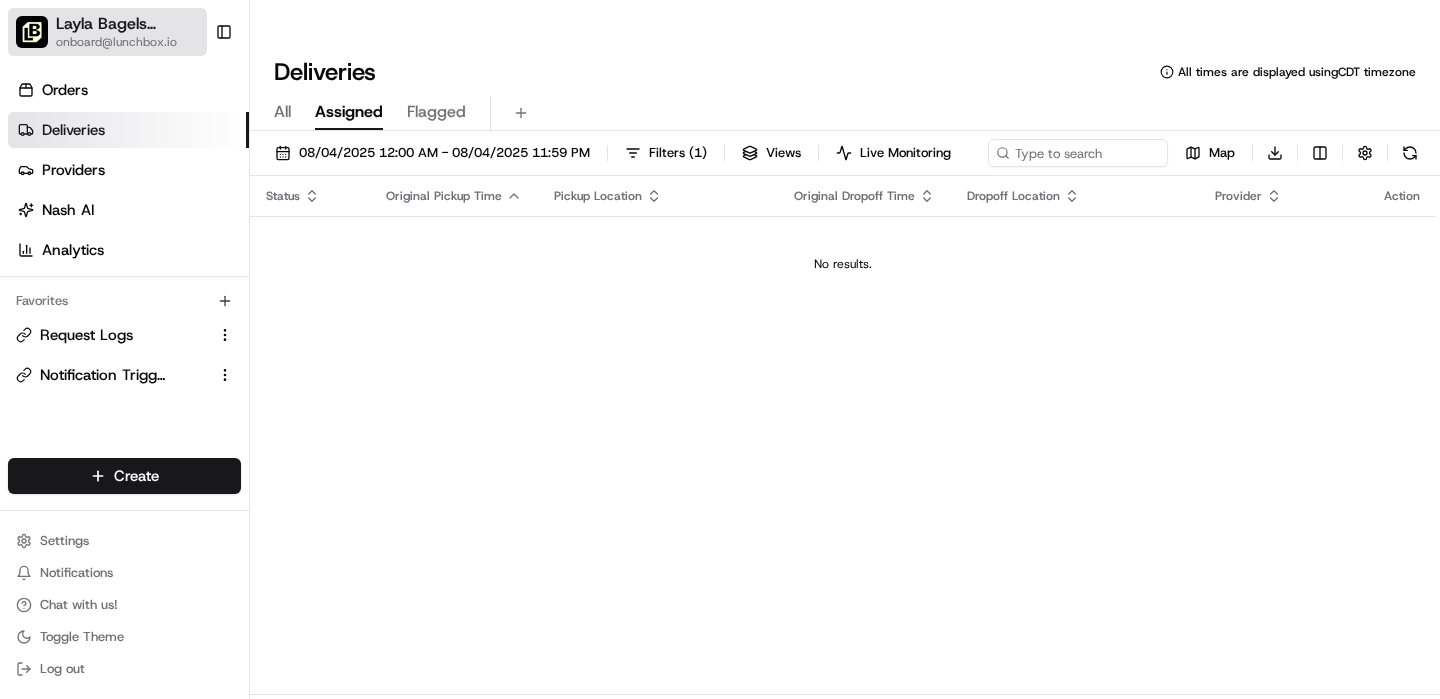 click on "Layla Bagels ([NEIGHBORHOOD])" at bounding box center (141, 24) 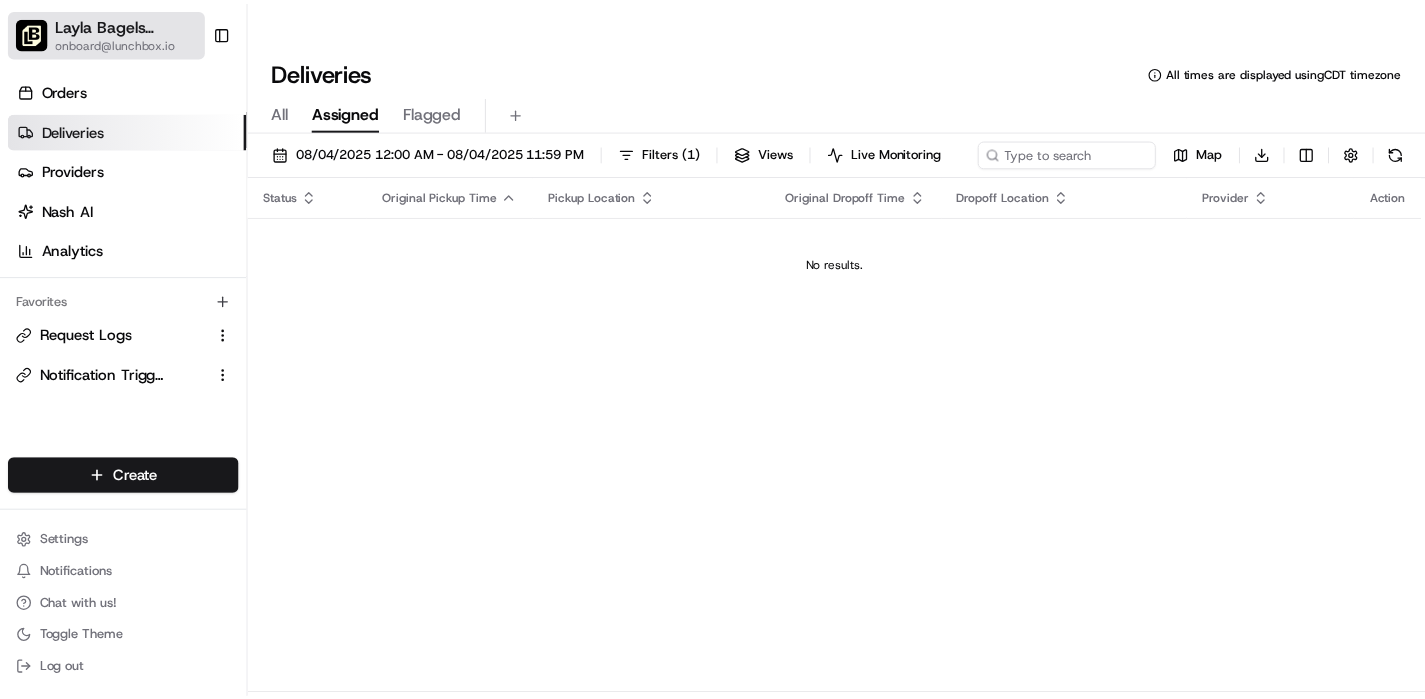 scroll, scrollTop: 0, scrollLeft: 0, axis: both 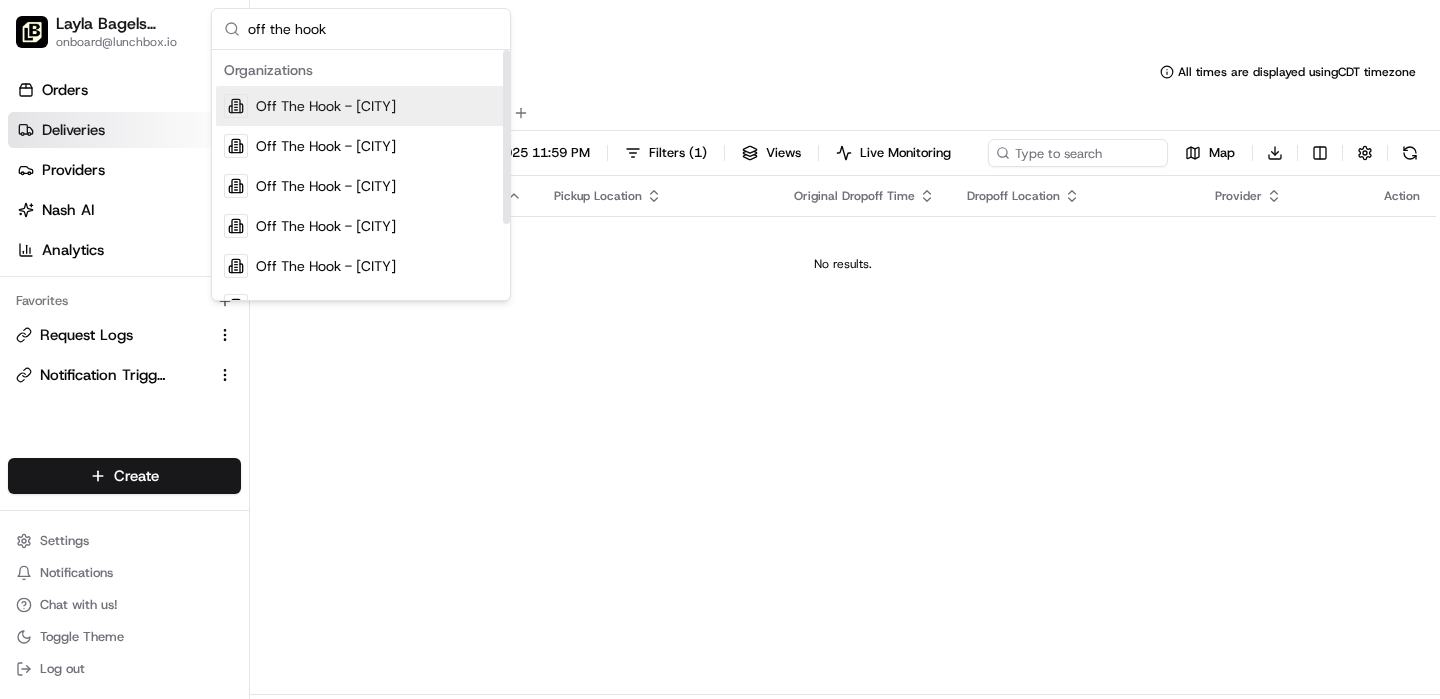 type on "off the hook" 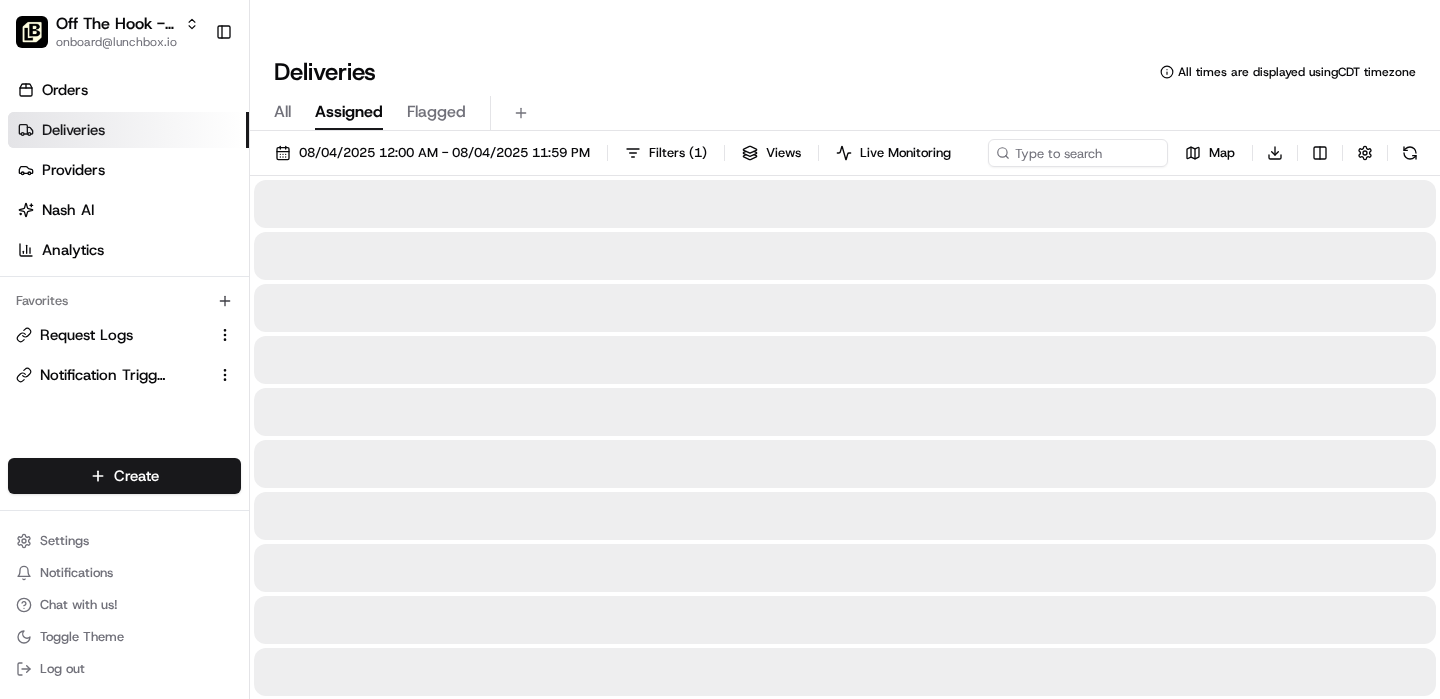 click on "Off The Hook - [CITY]" at bounding box center (116, 24) 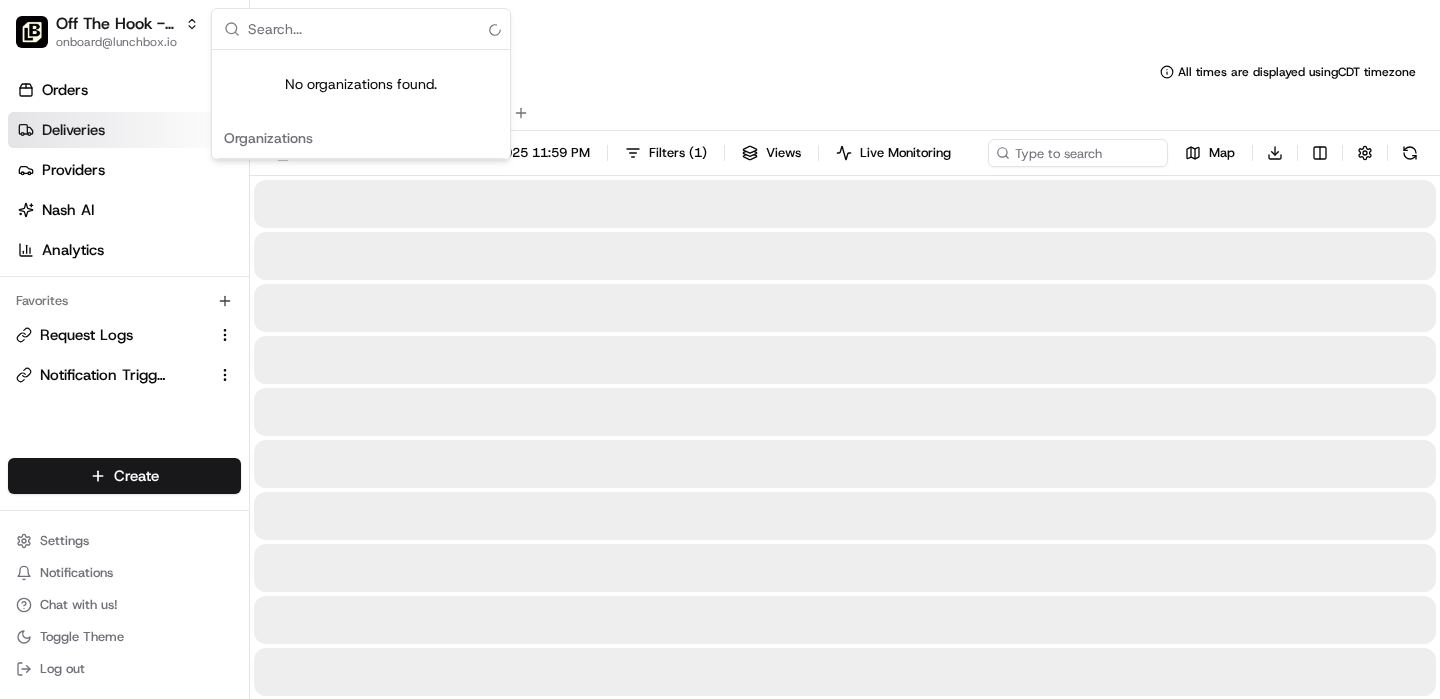 click at bounding box center [373, 29] 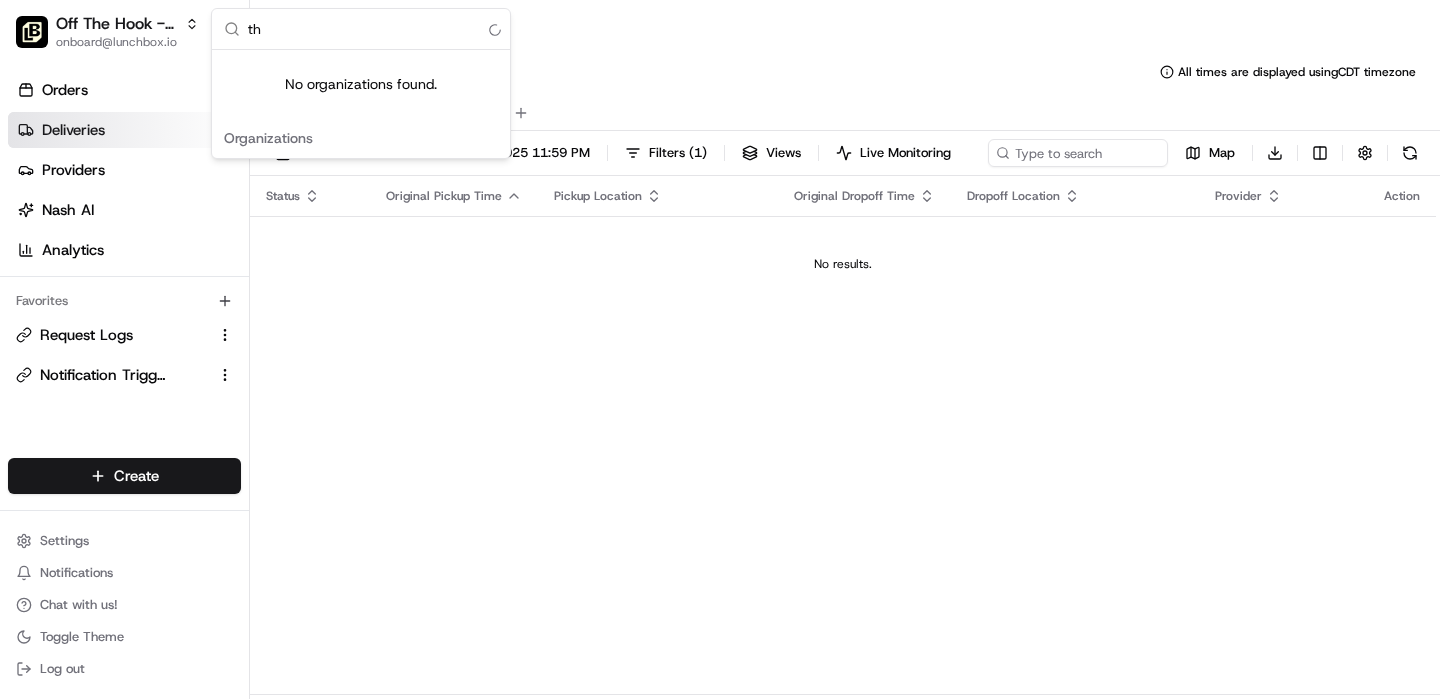 type on "t" 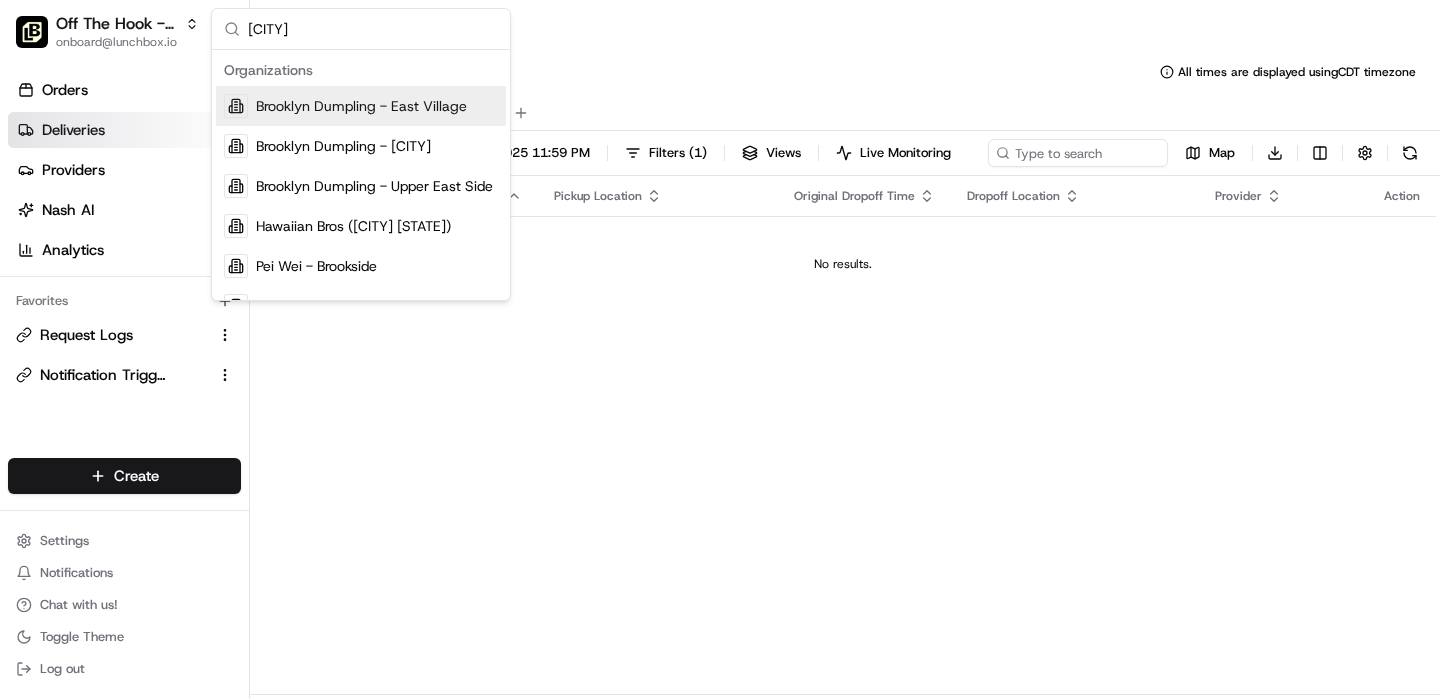 type on "[CITY]" 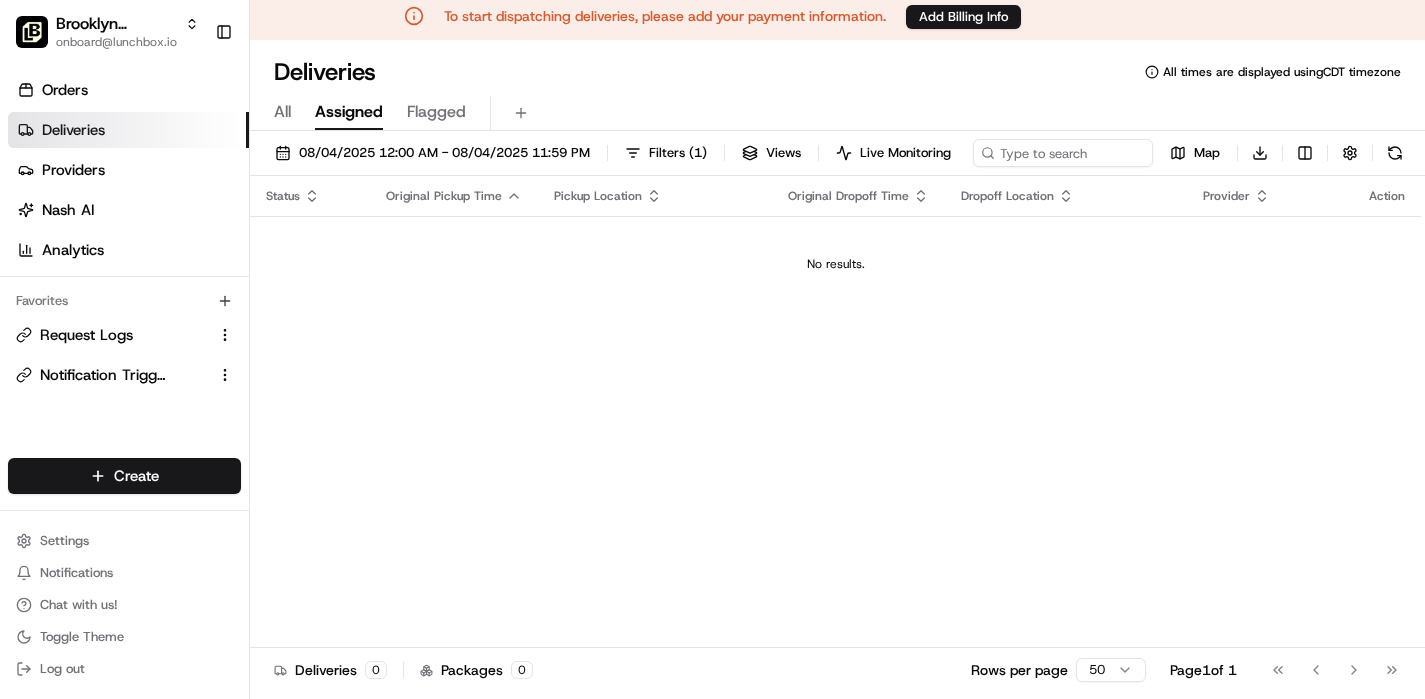 scroll, scrollTop: 0, scrollLeft: 0, axis: both 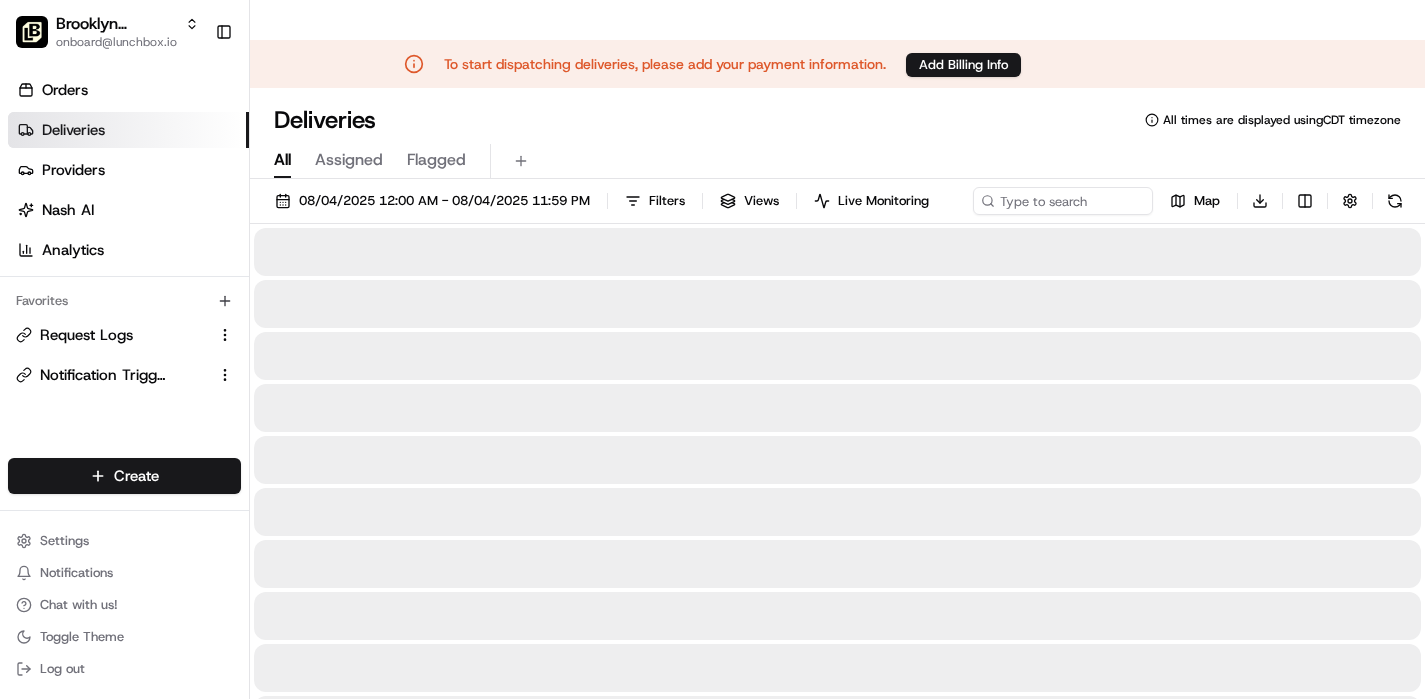 click on "All" at bounding box center (282, 160) 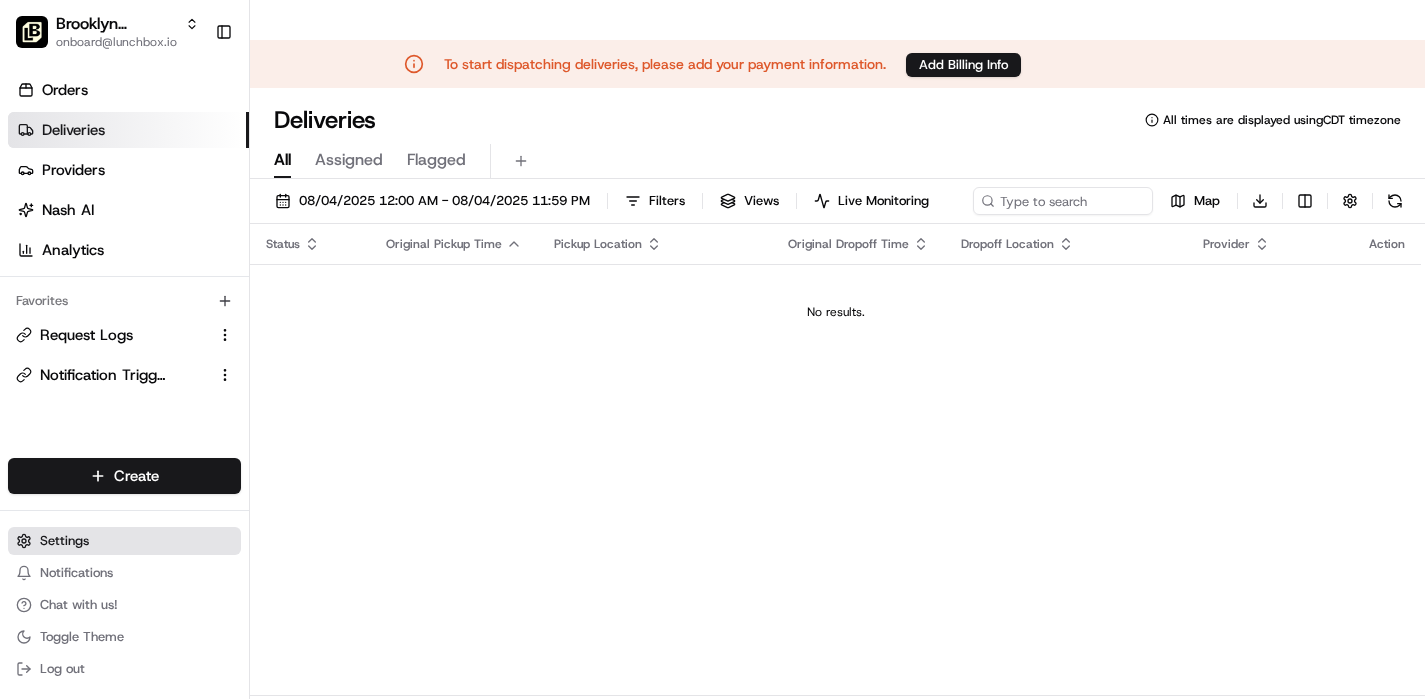 click on "Settings" at bounding box center [64, 541] 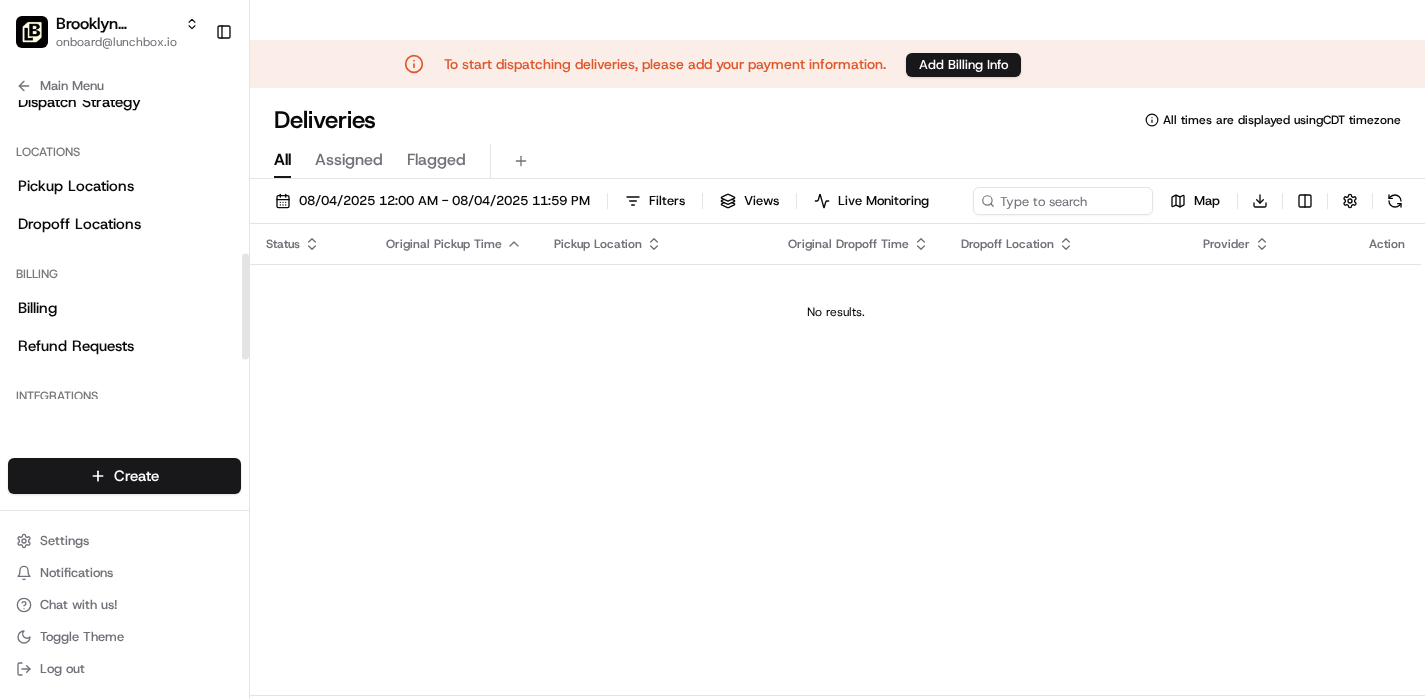 scroll, scrollTop: 269, scrollLeft: 0, axis: vertical 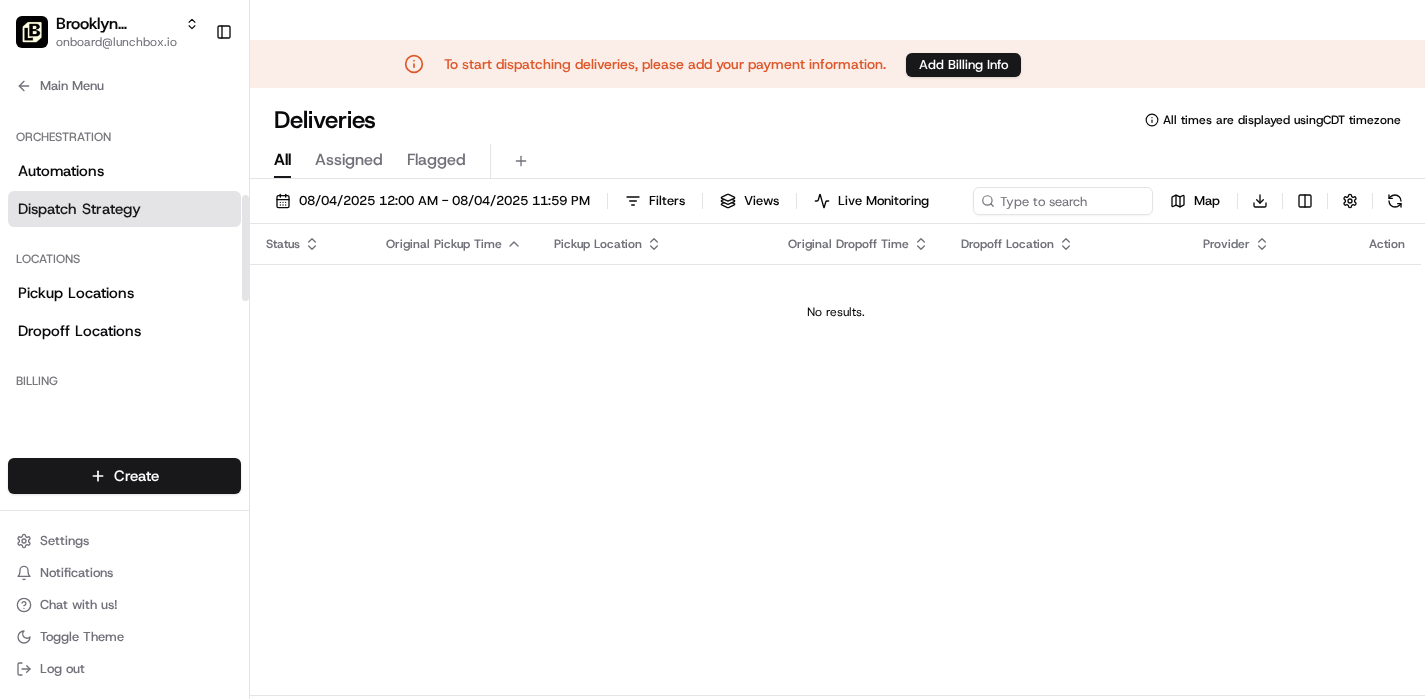 click on "Dispatch Strategy" at bounding box center (124, 209) 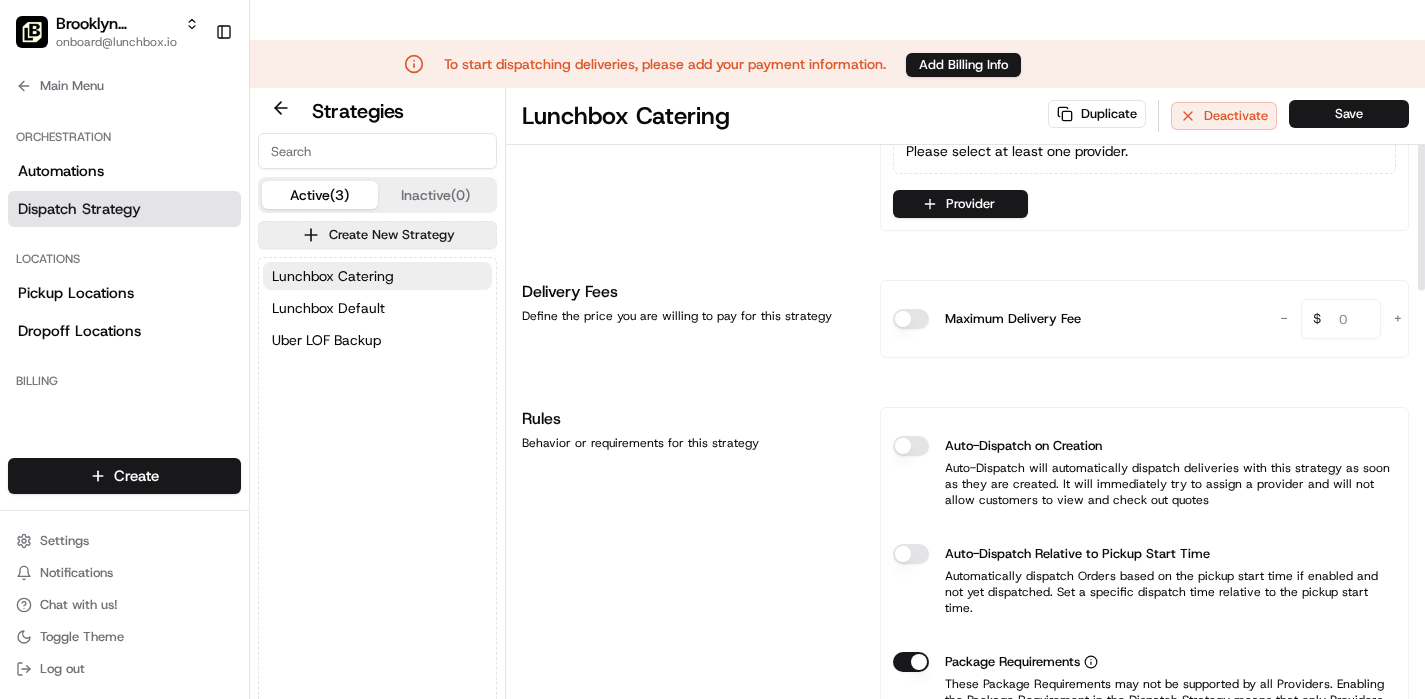 scroll, scrollTop: 0, scrollLeft: 0, axis: both 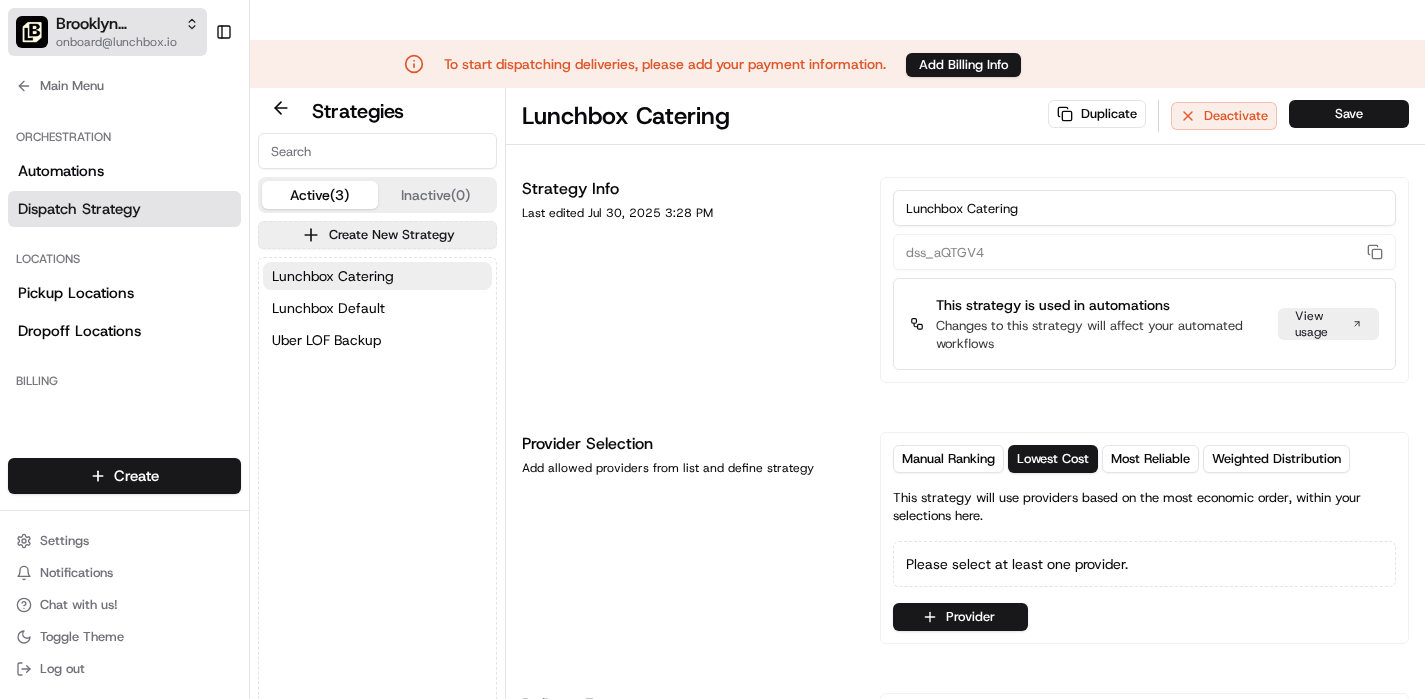click on "Brooklyn Dumpling - East Village" at bounding box center [127, 24] 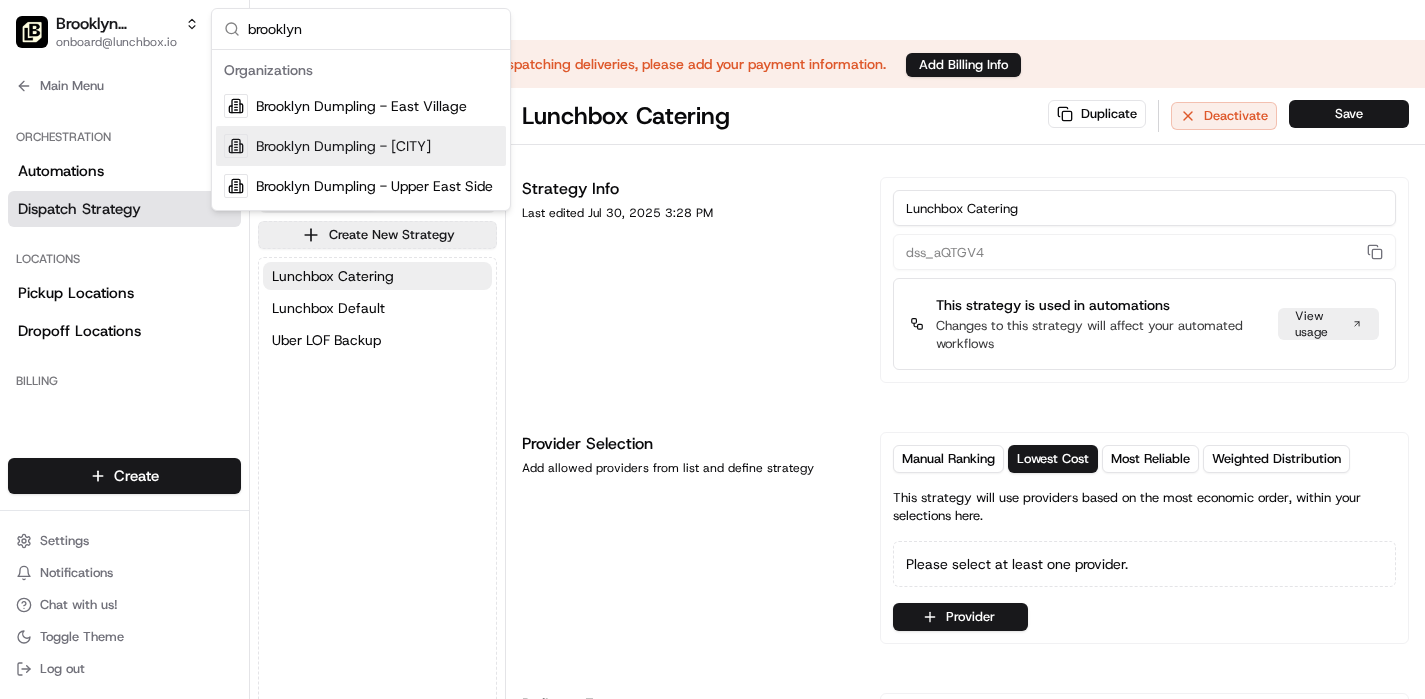 type on "brooklyn" 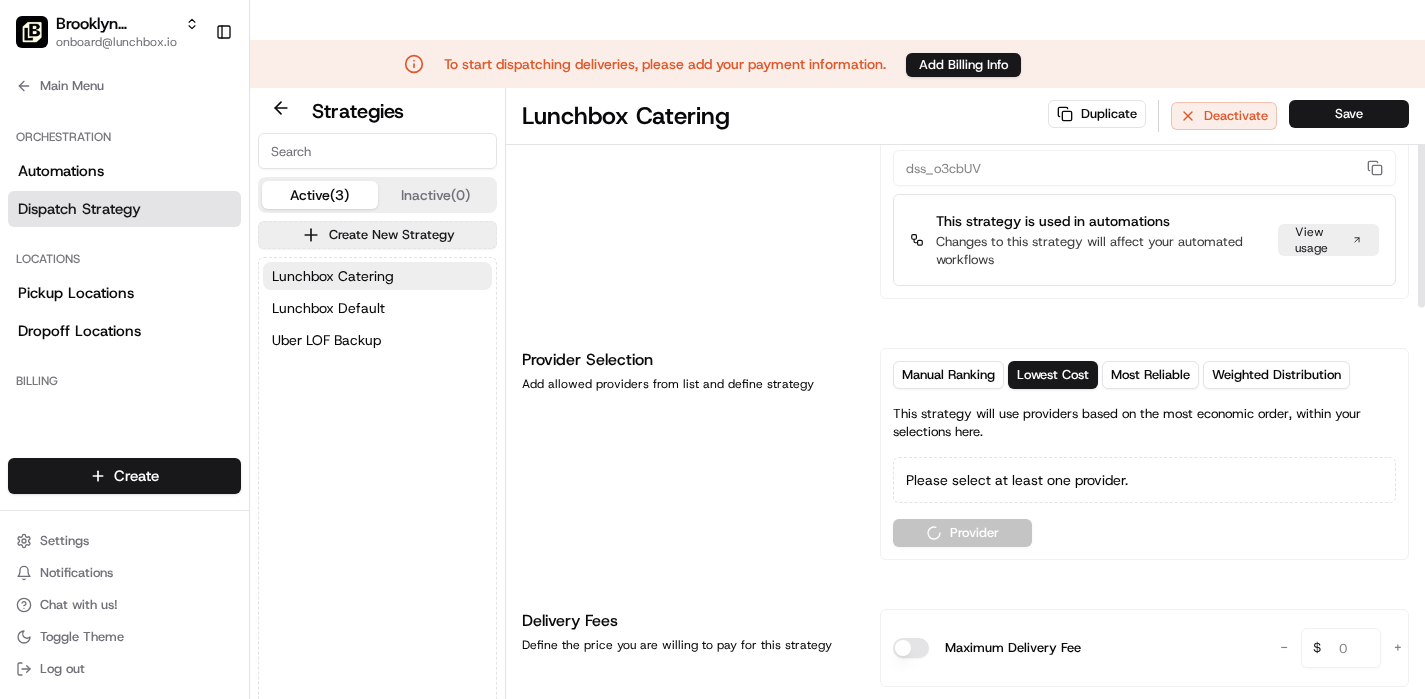 scroll, scrollTop: 0, scrollLeft: 0, axis: both 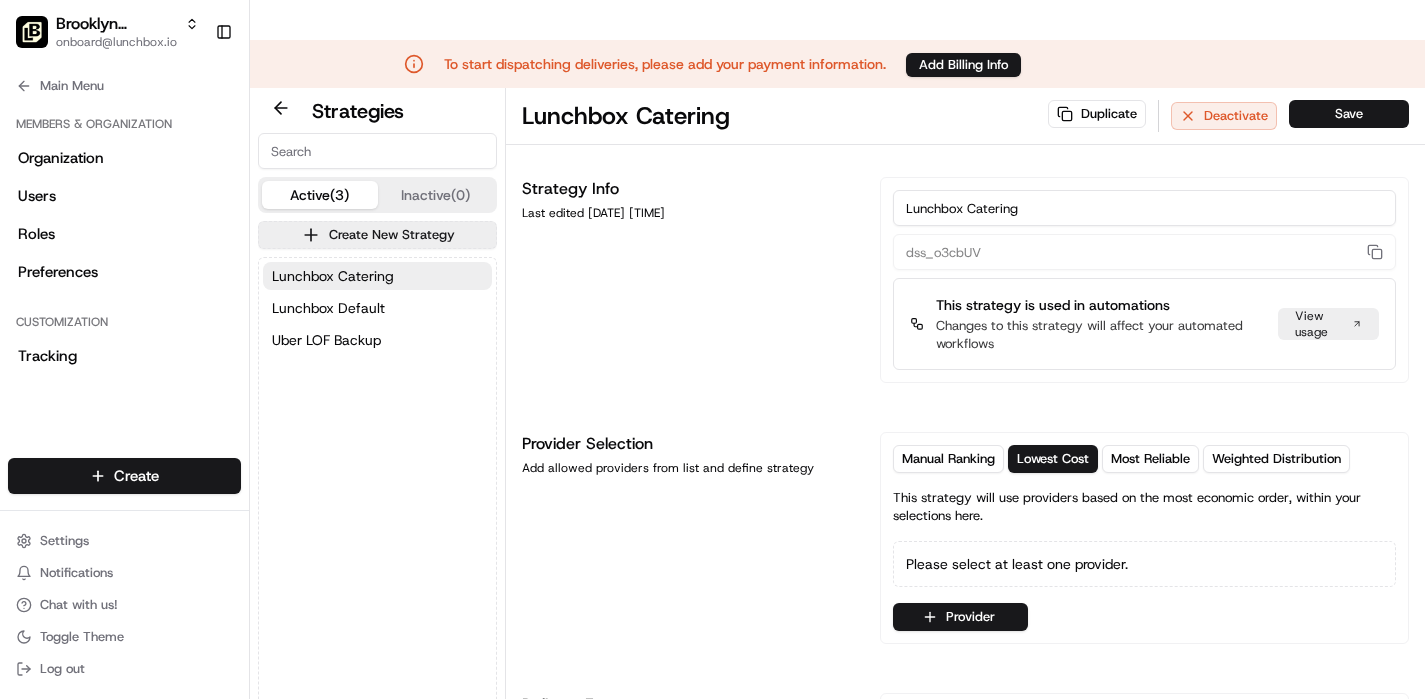 click on "Lunchbox Catering Lunchbox Default Uber LOF Backup" at bounding box center (377, 308) 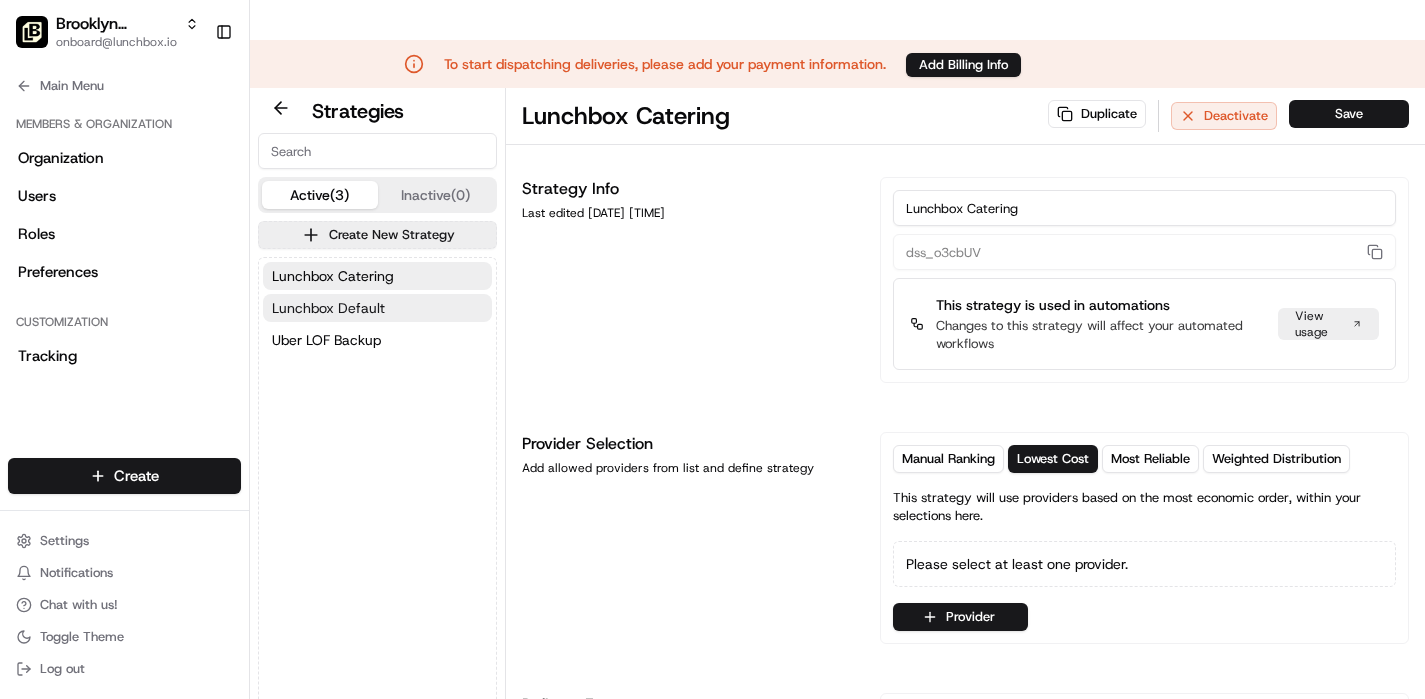 click on "Lunchbox Default" at bounding box center [328, 308] 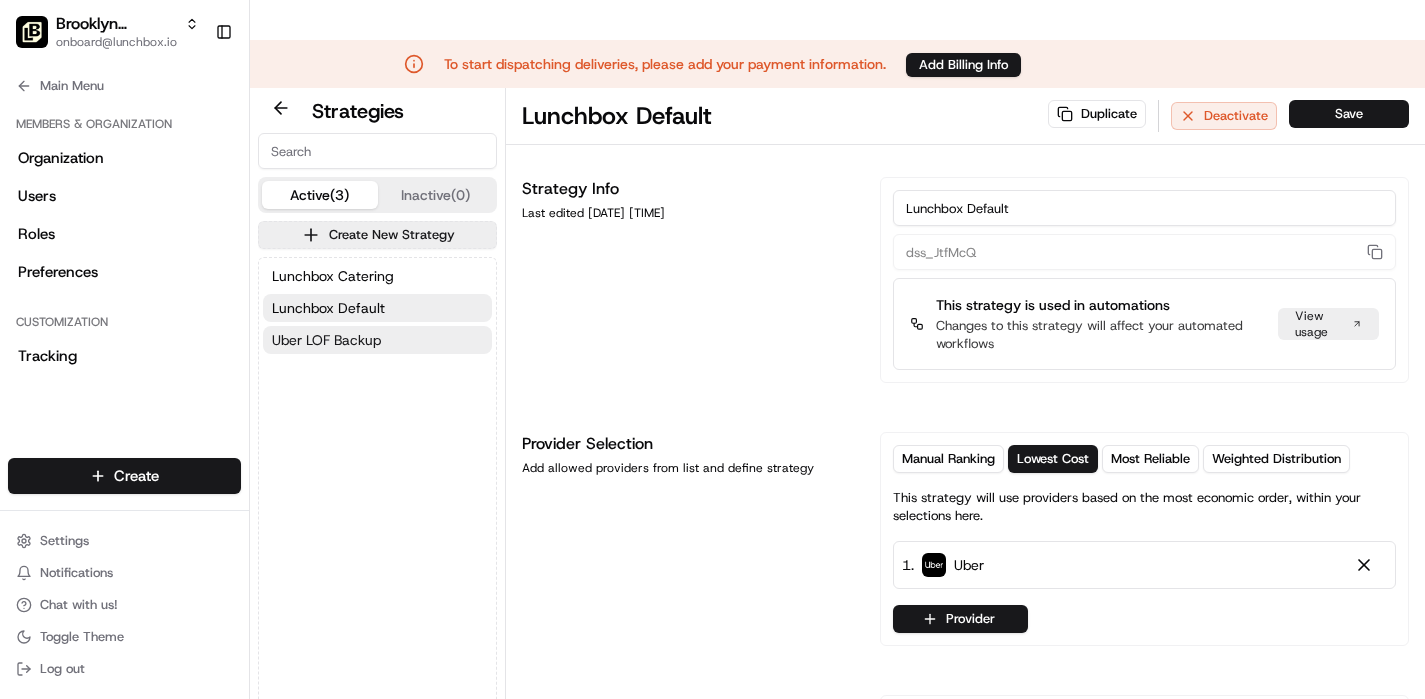 click on "Uber LOF Backup" at bounding box center (326, 340) 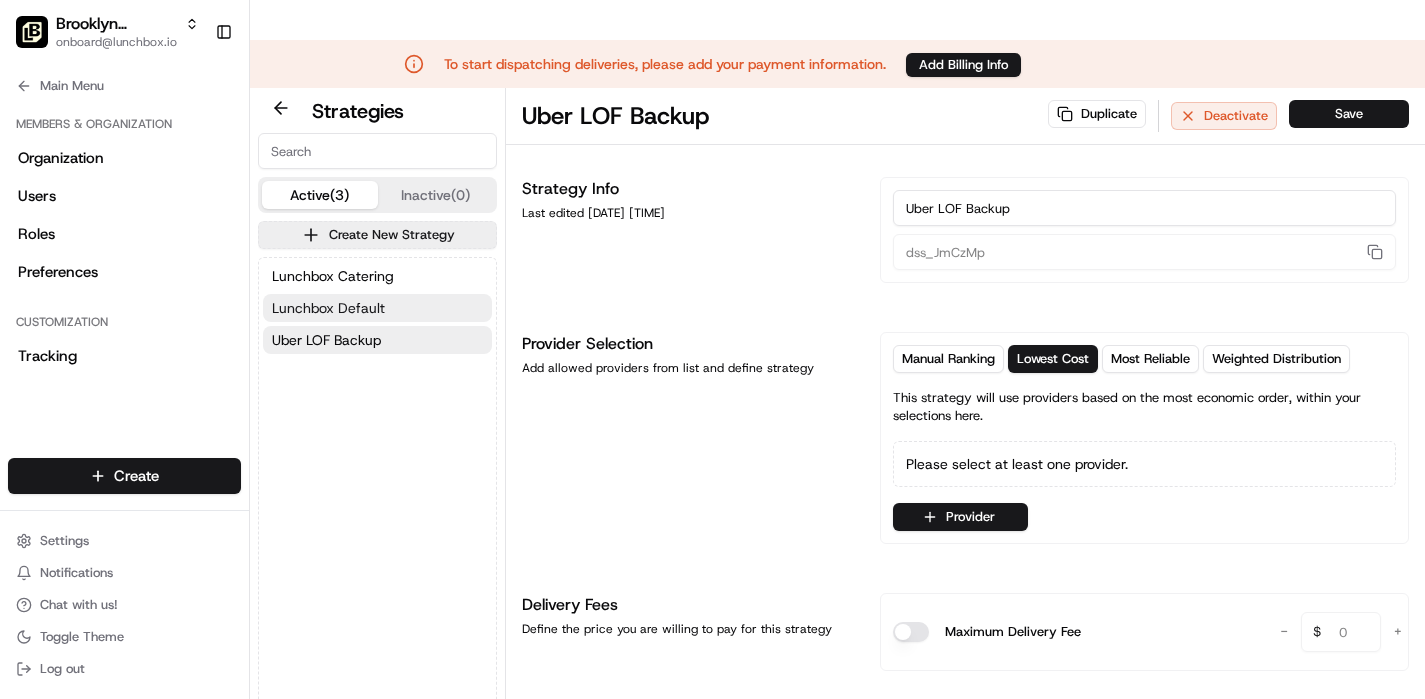 click on "Lunchbox Default" at bounding box center [328, 308] 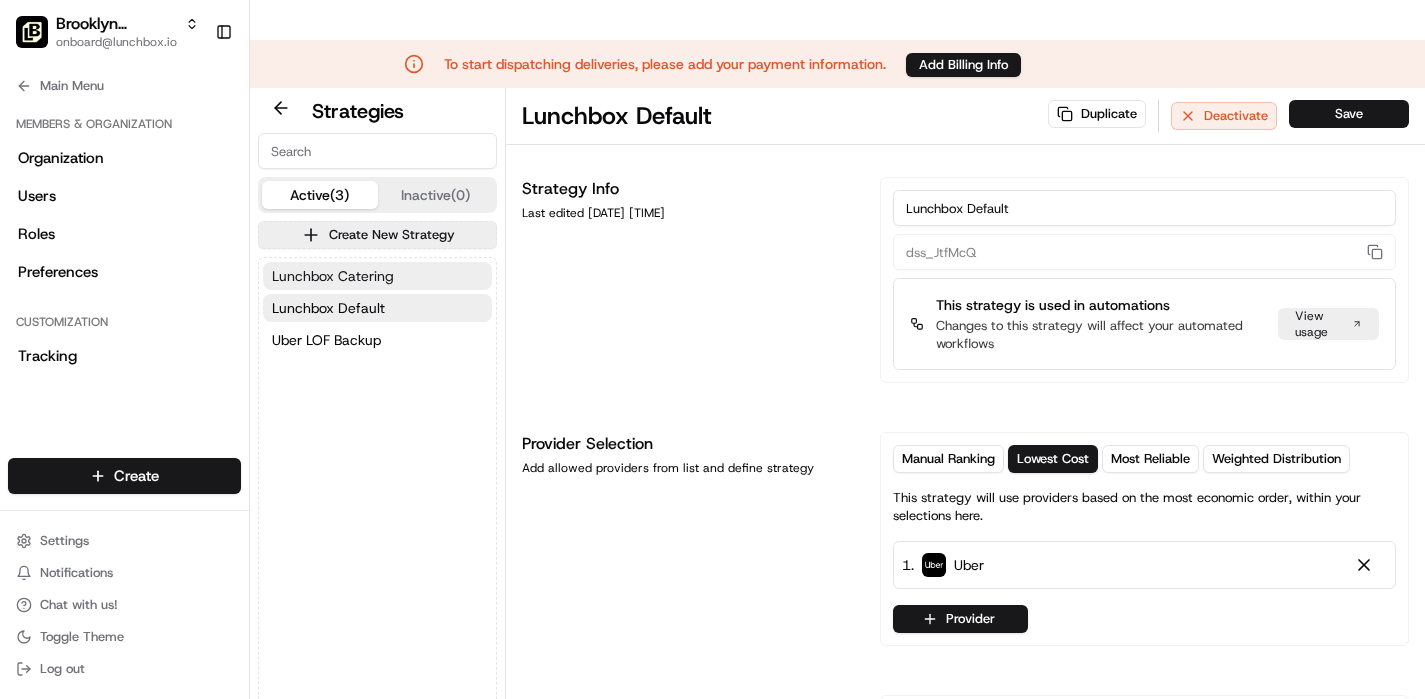 click on "Lunchbox Catering" at bounding box center [333, 276] 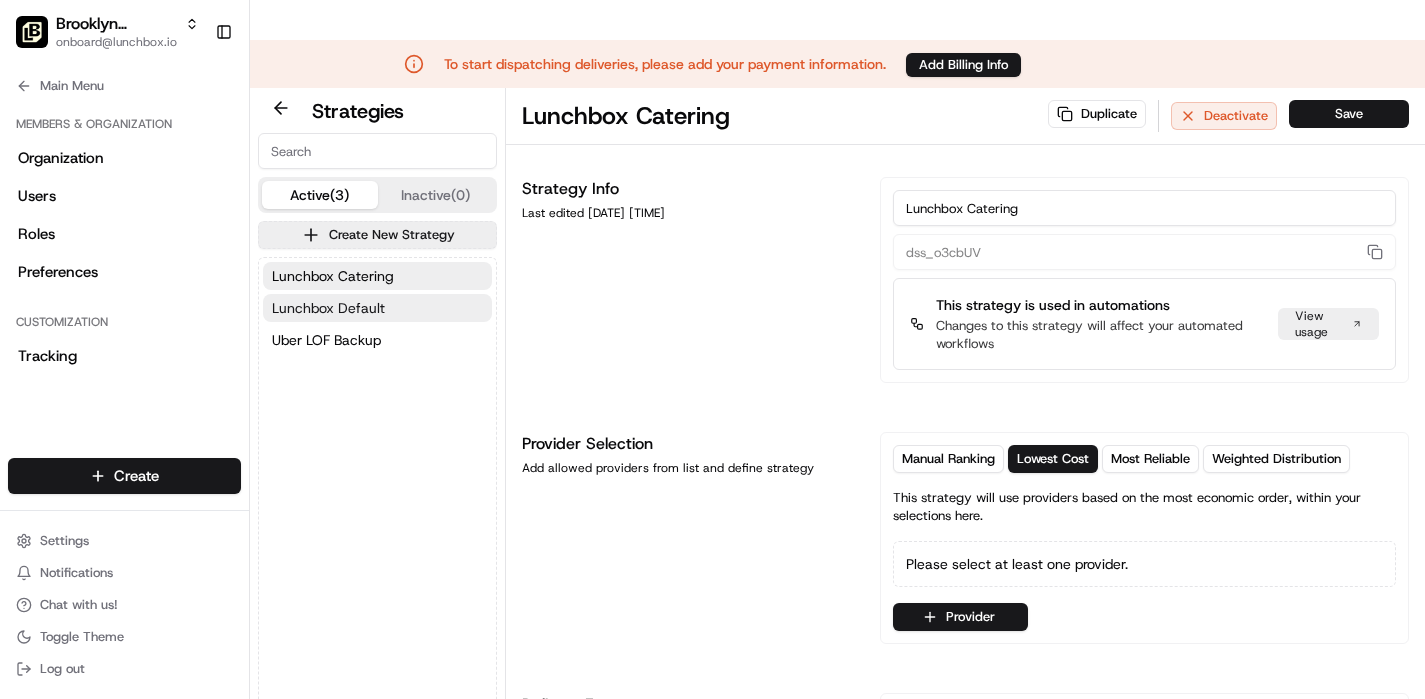 click on "Lunchbox Default" at bounding box center (328, 308) 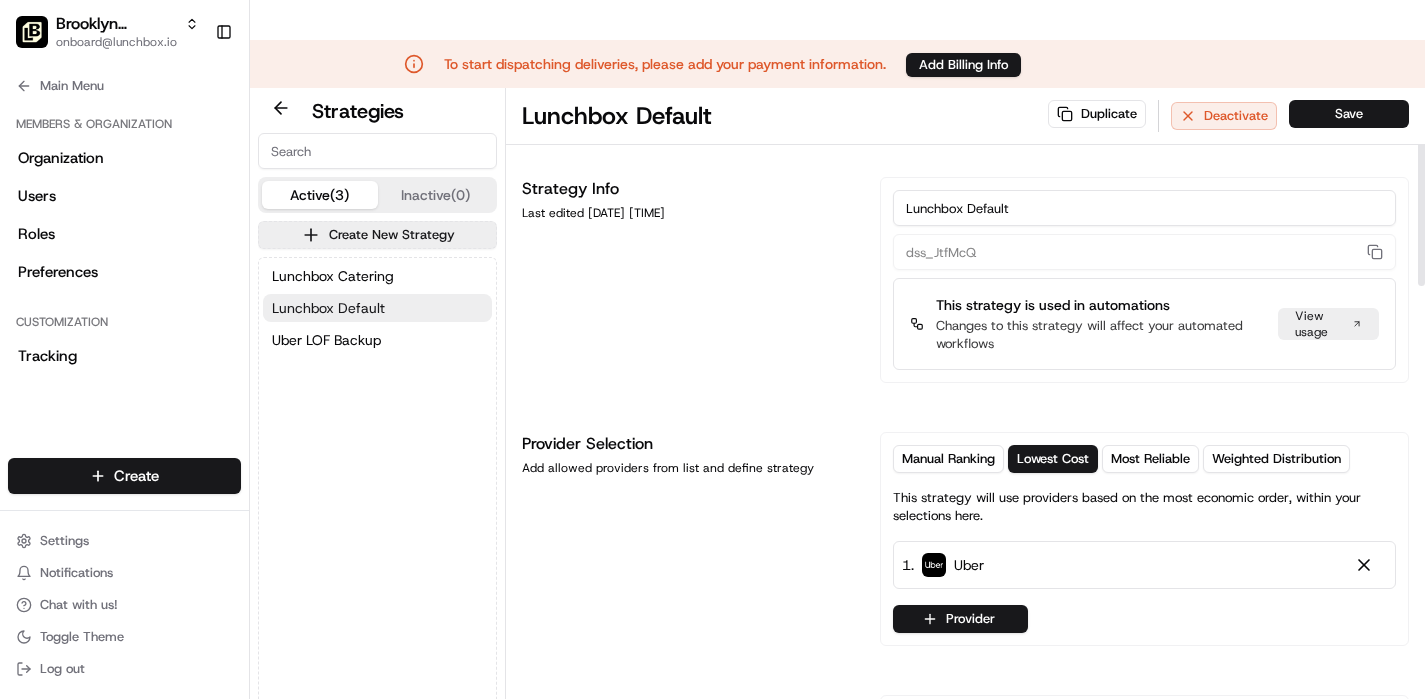 scroll, scrollTop: 32, scrollLeft: 0, axis: vertical 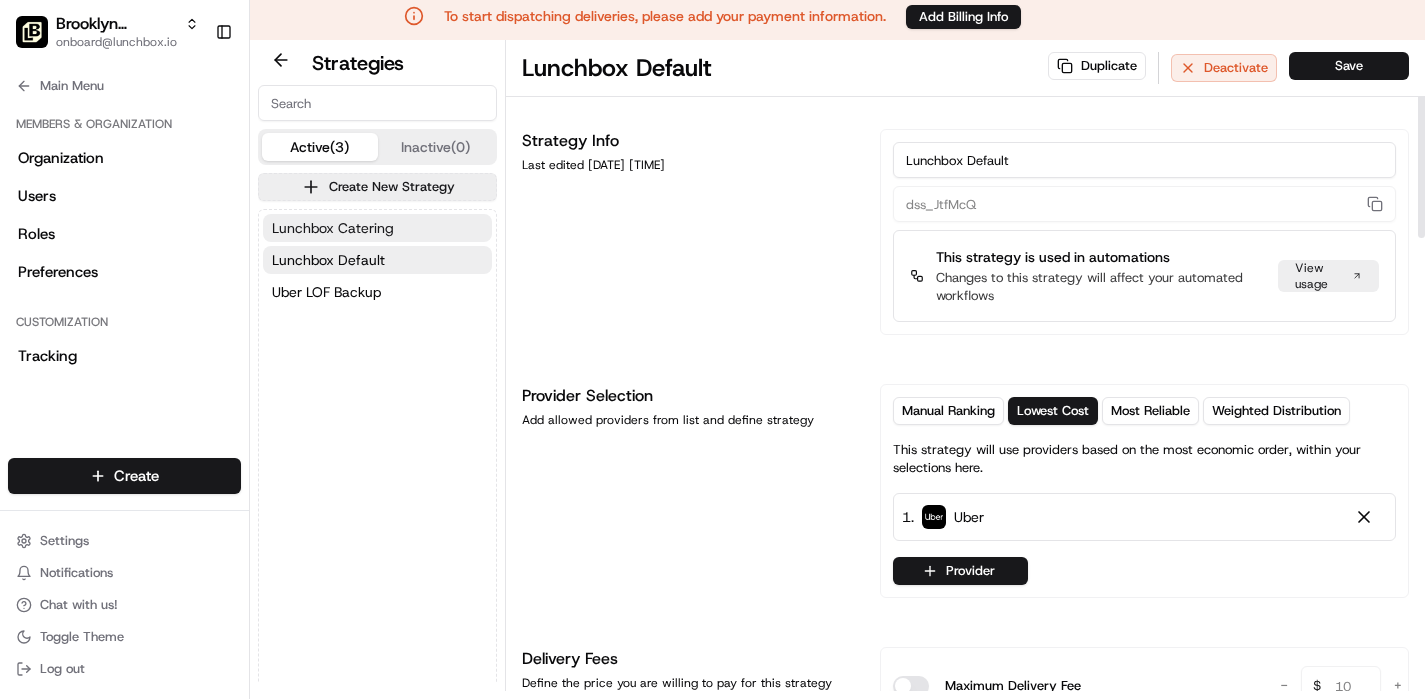 click on "Lunchbox Catering" at bounding box center [377, 228] 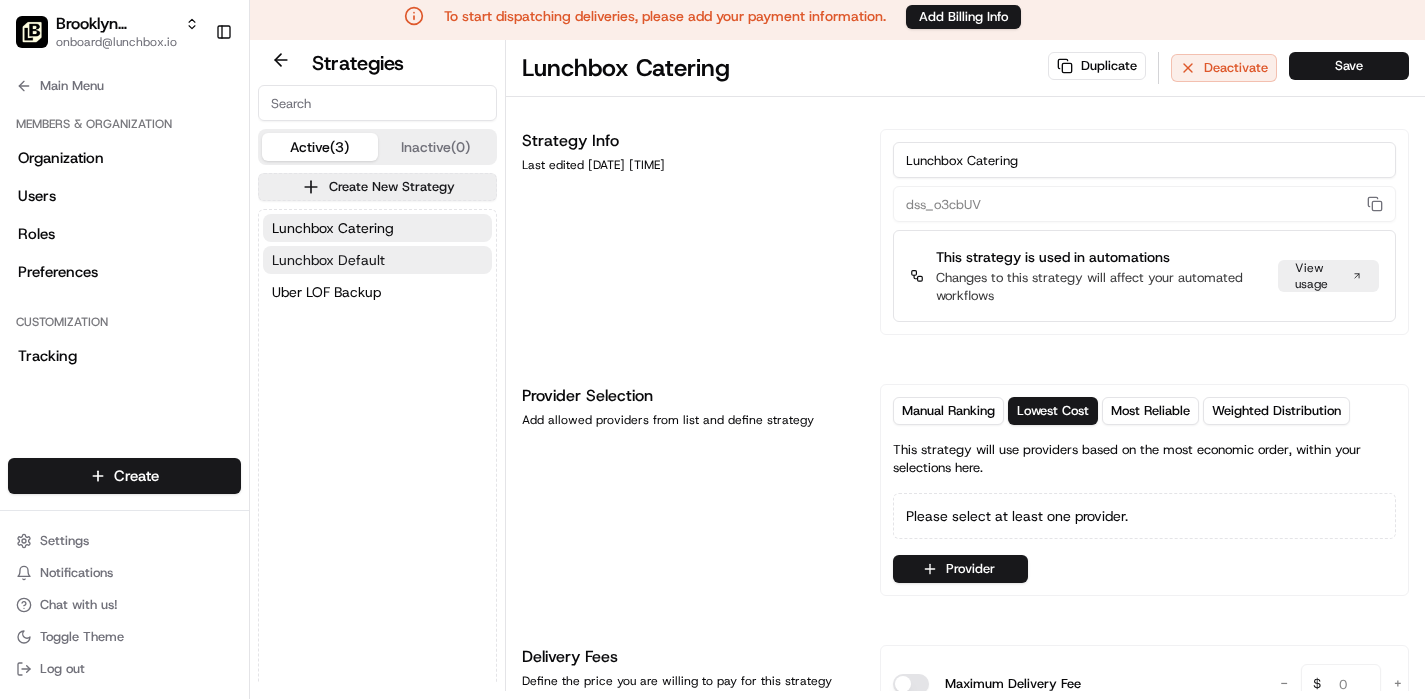 click on "Lunchbox Default" at bounding box center (377, 260) 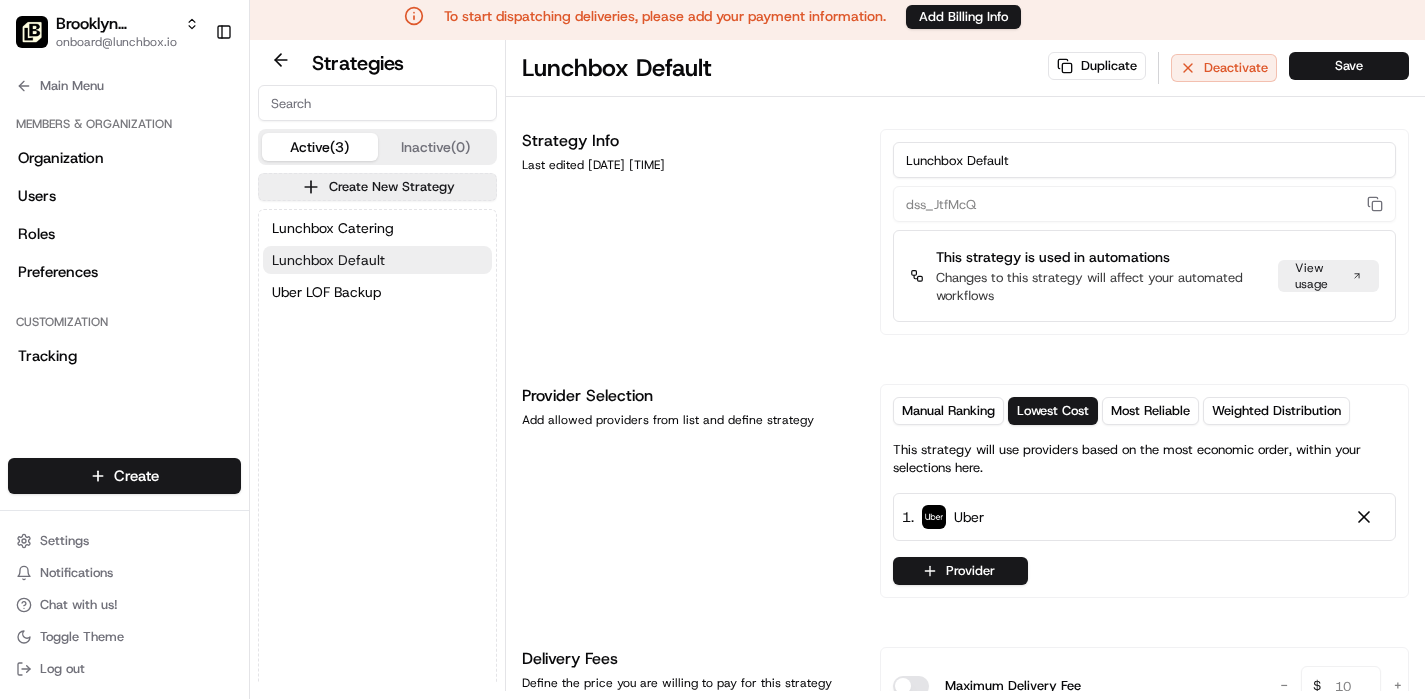 click on "Lunchbox Default" at bounding box center (328, 260) 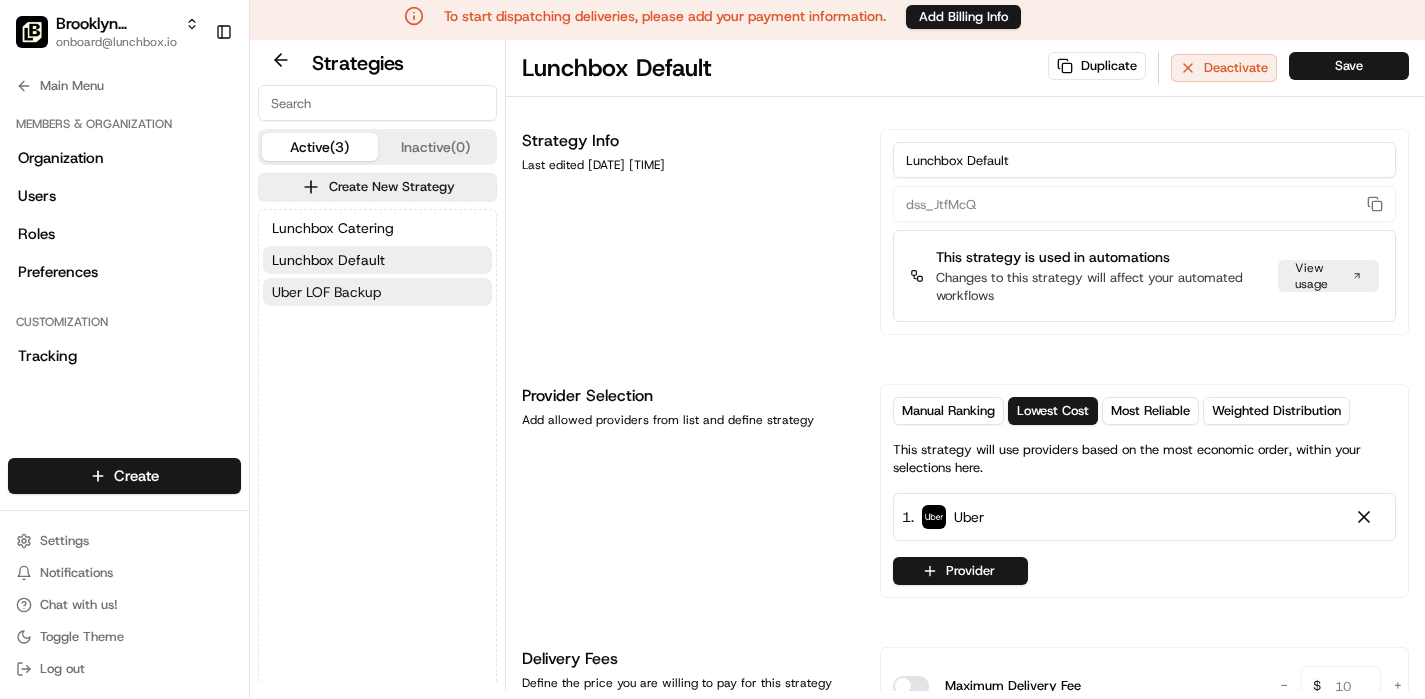 click on "Uber LOF Backup" at bounding box center [326, 292] 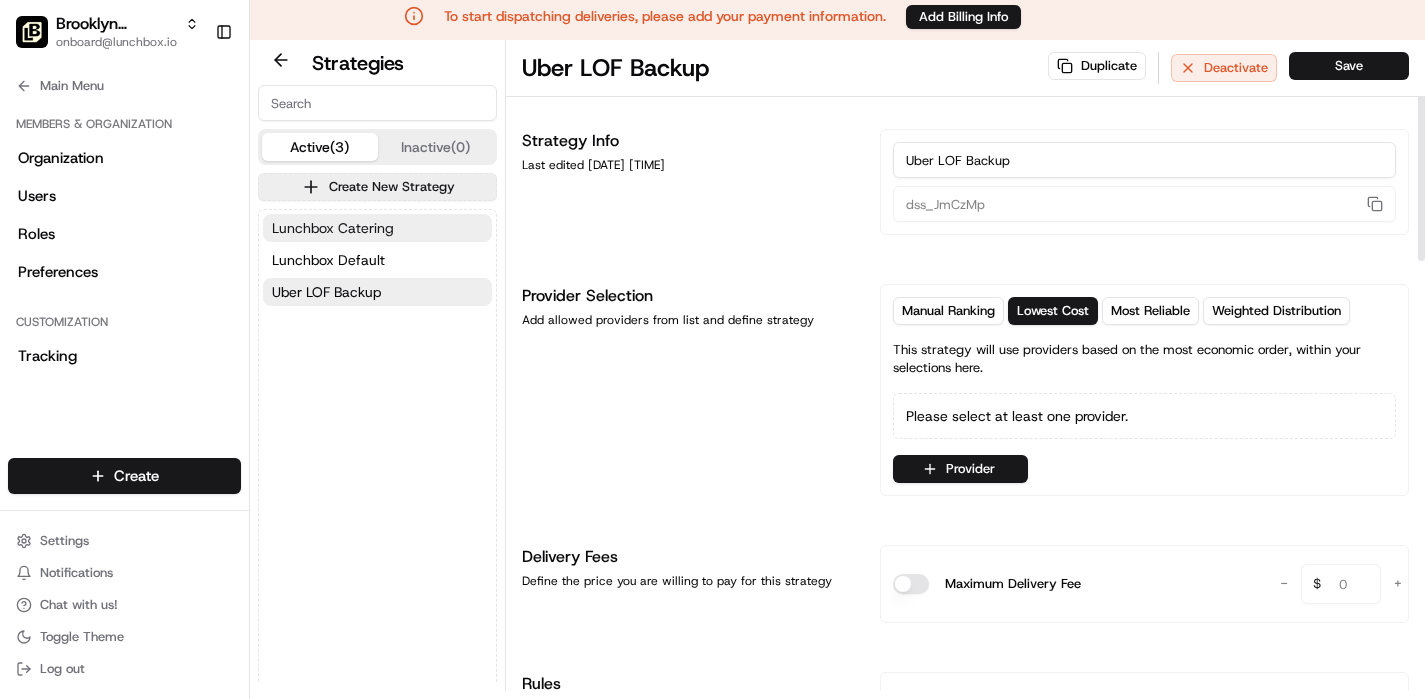 click on "Lunchbox Catering" at bounding box center [377, 228] 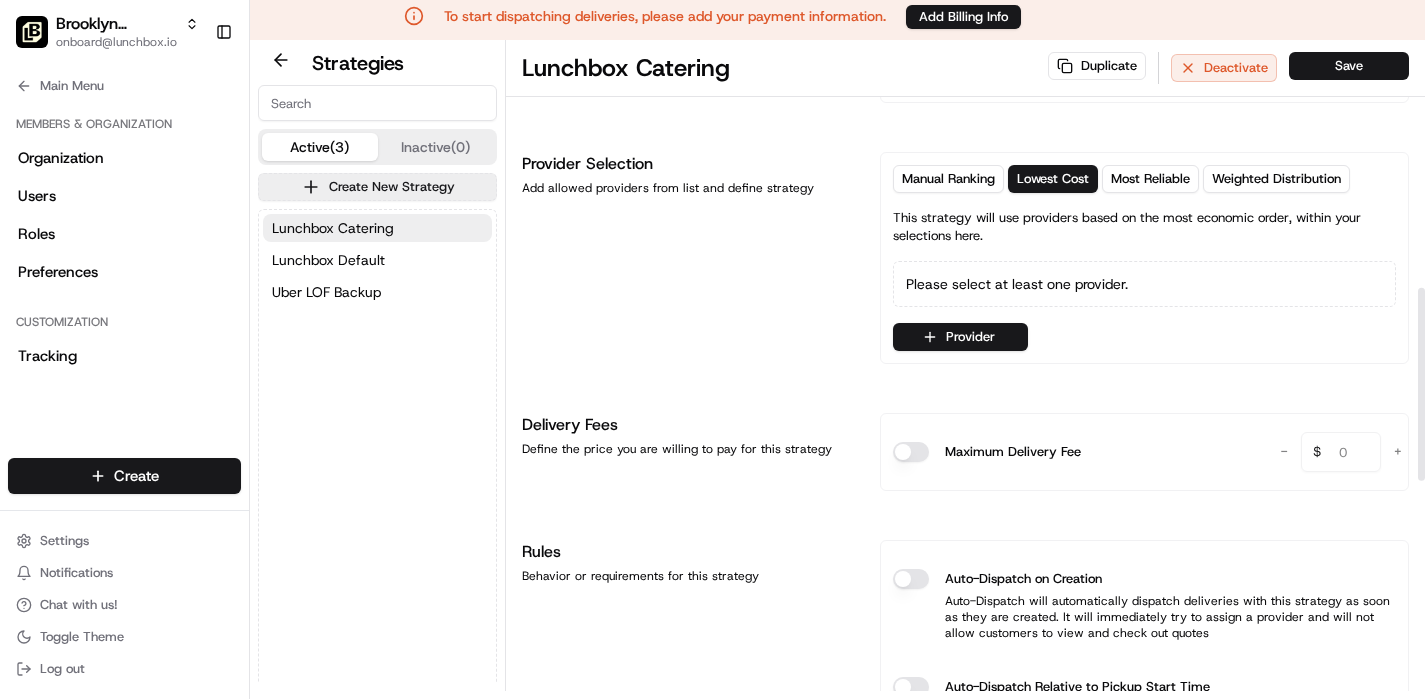 scroll, scrollTop: 0, scrollLeft: 0, axis: both 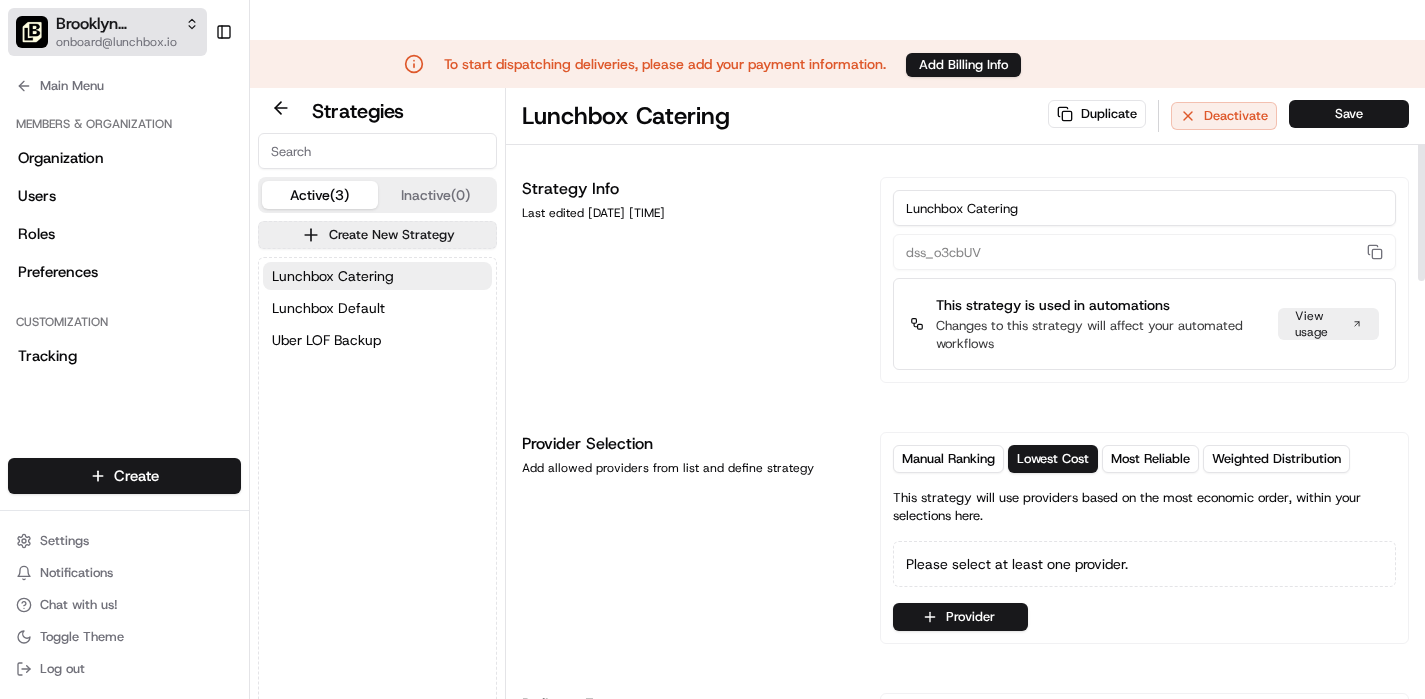 click on "Brooklyn Dumpling - [CITY]" at bounding box center (116, 24) 